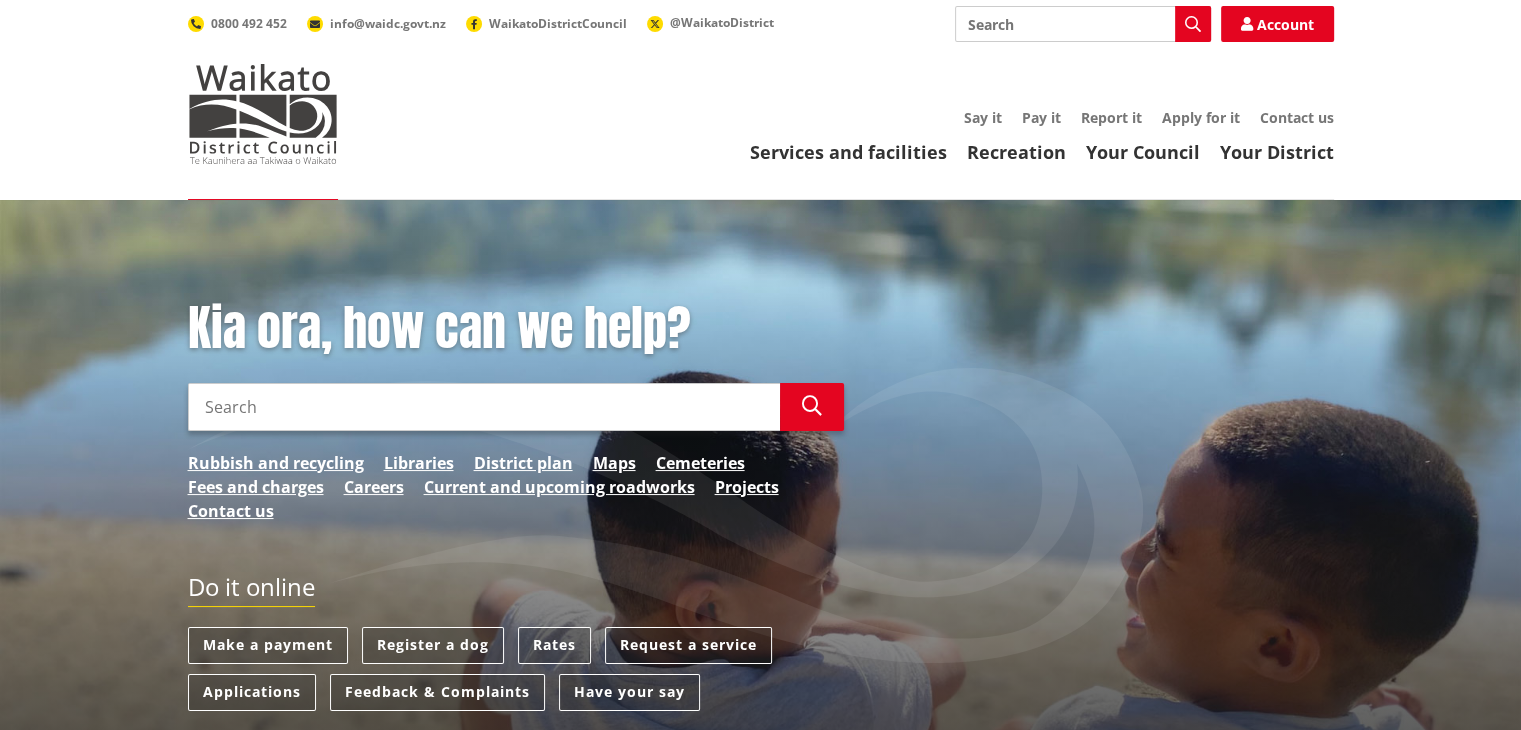 scroll, scrollTop: 300, scrollLeft: 0, axis: vertical 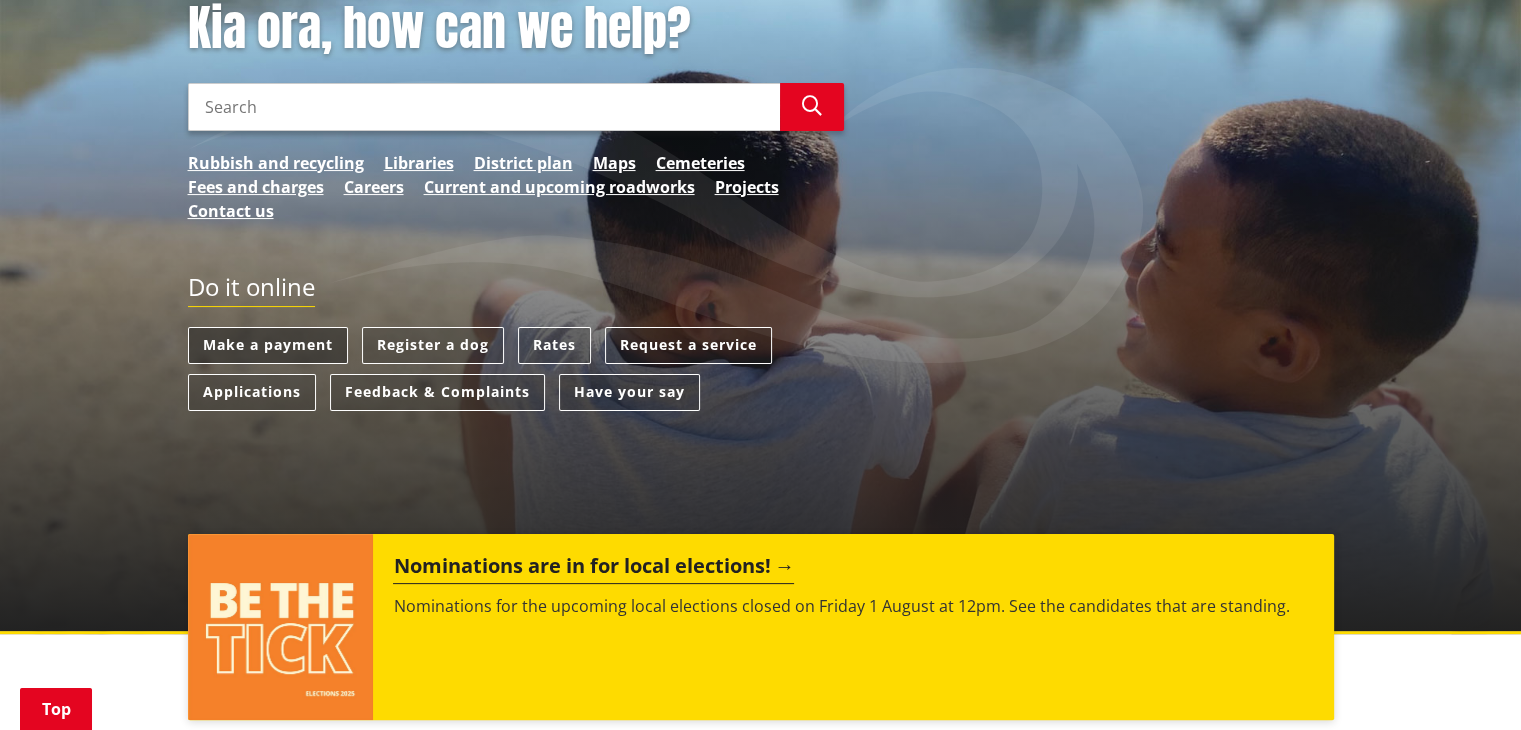 click on "Make a payment" at bounding box center [268, 345] 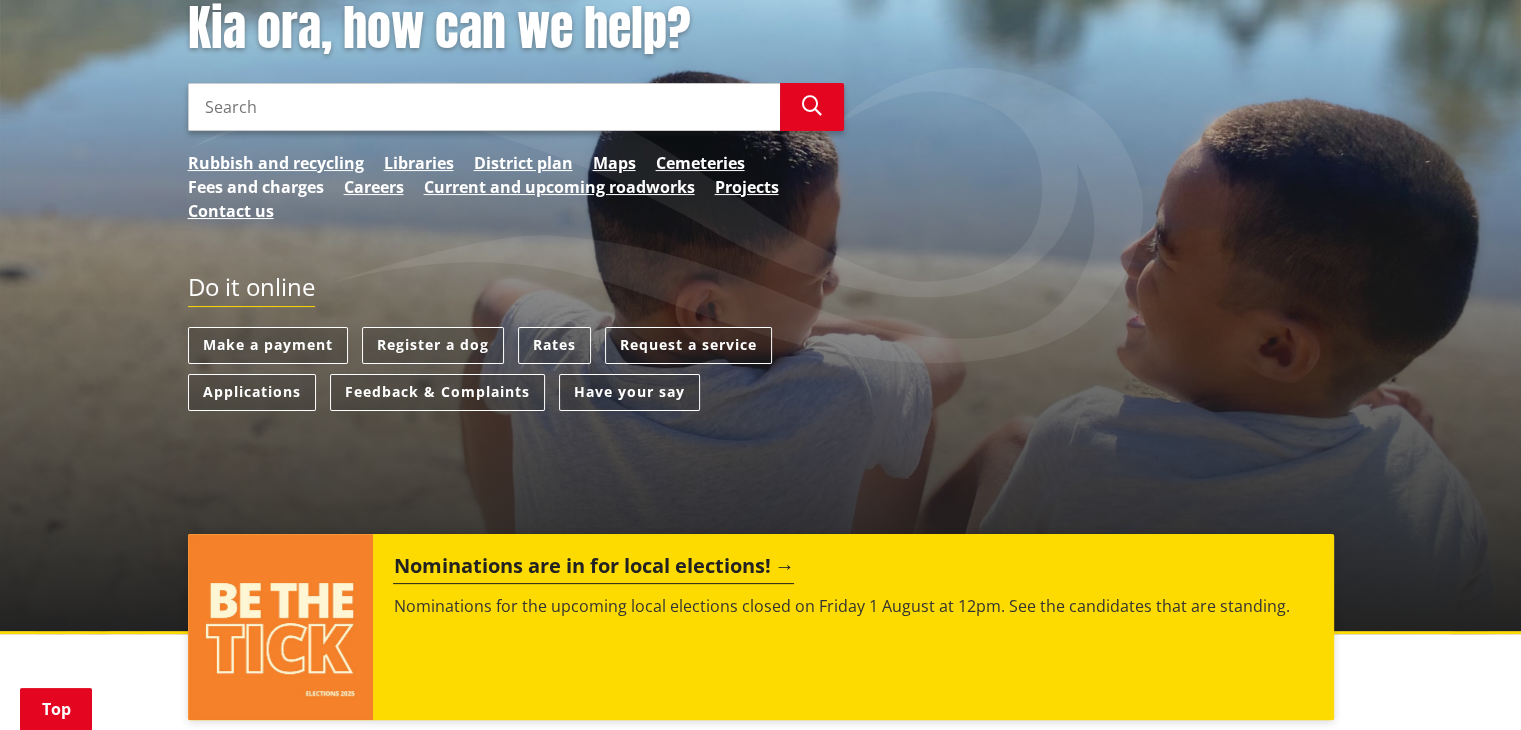 click on "Fees and charges" at bounding box center [256, 187] 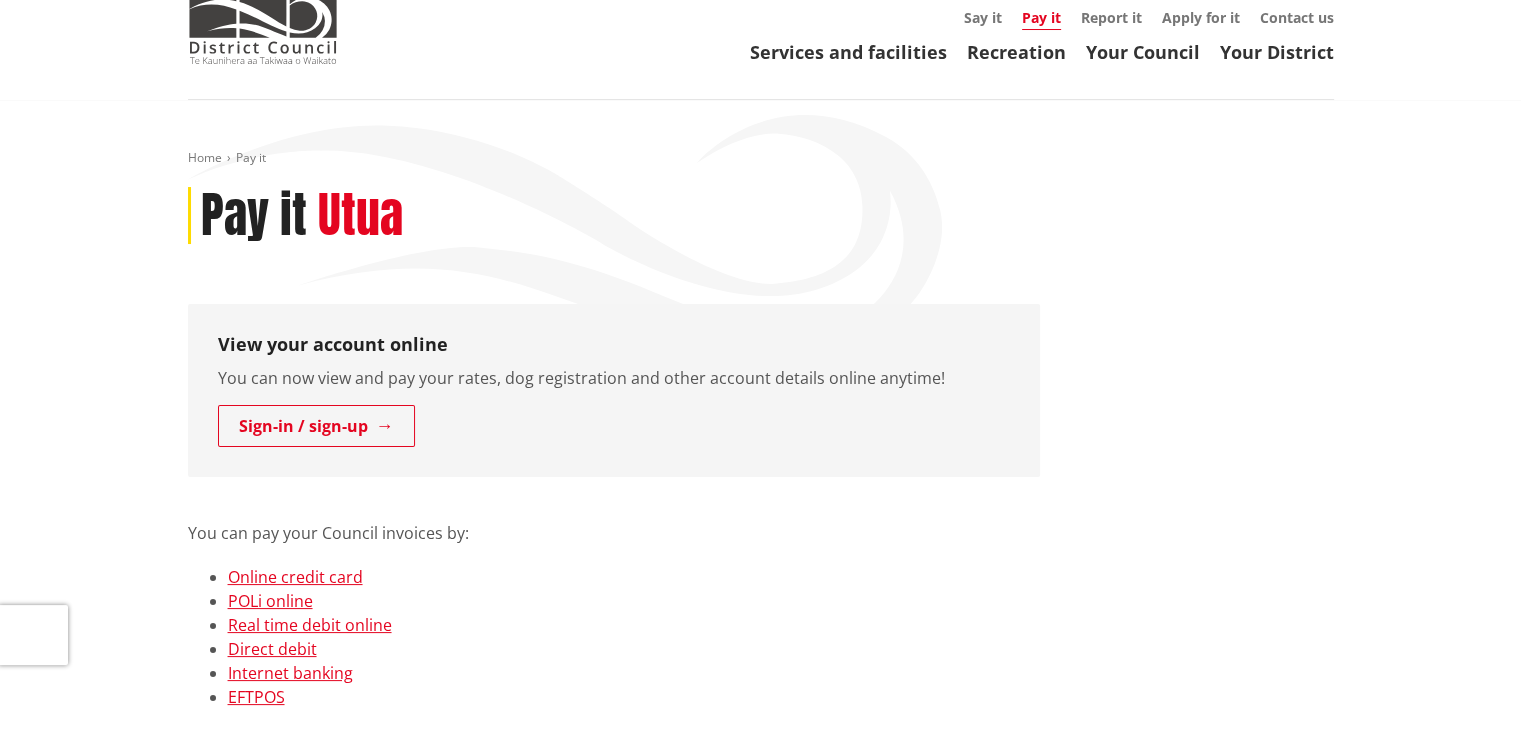 scroll, scrollTop: 200, scrollLeft: 0, axis: vertical 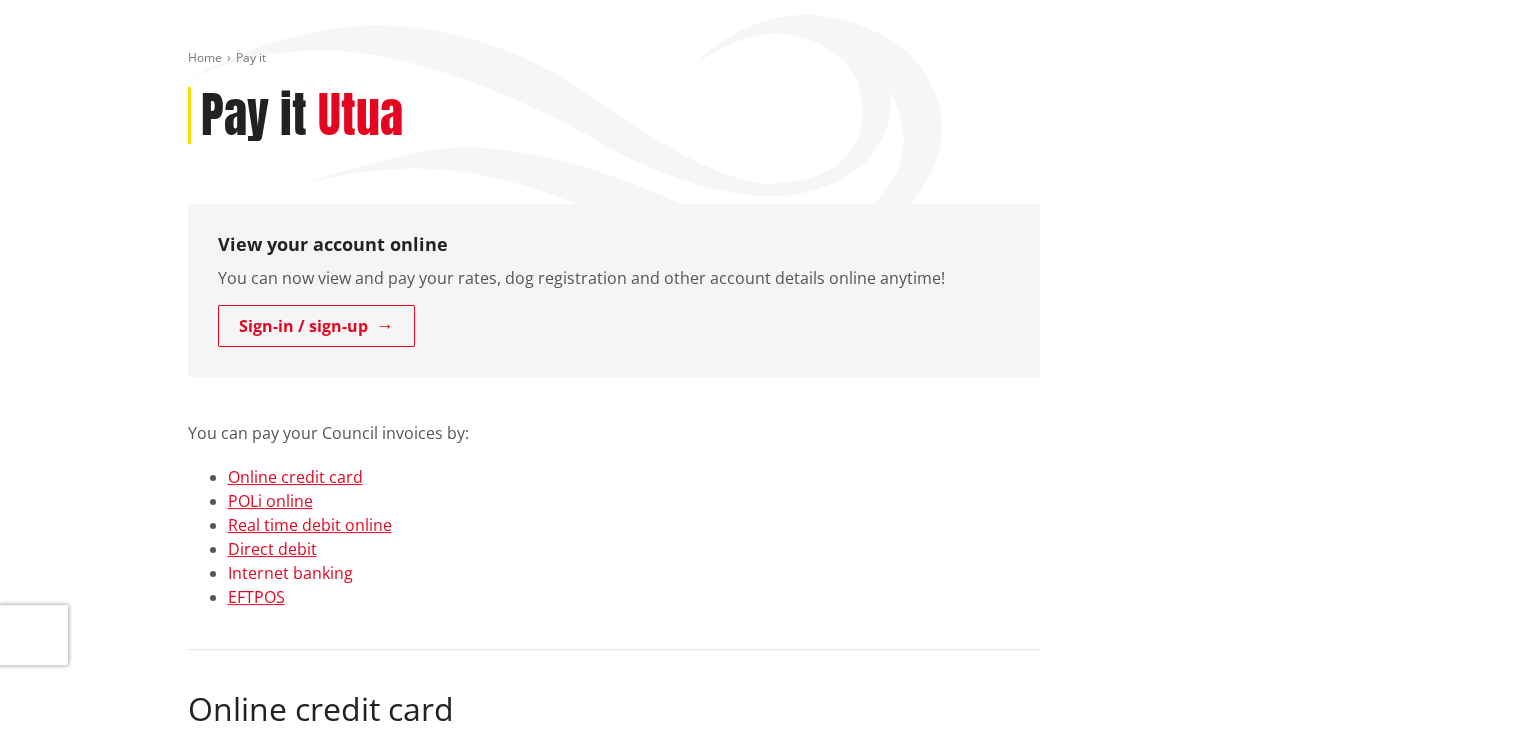 click on "Internet banking" at bounding box center (290, 573) 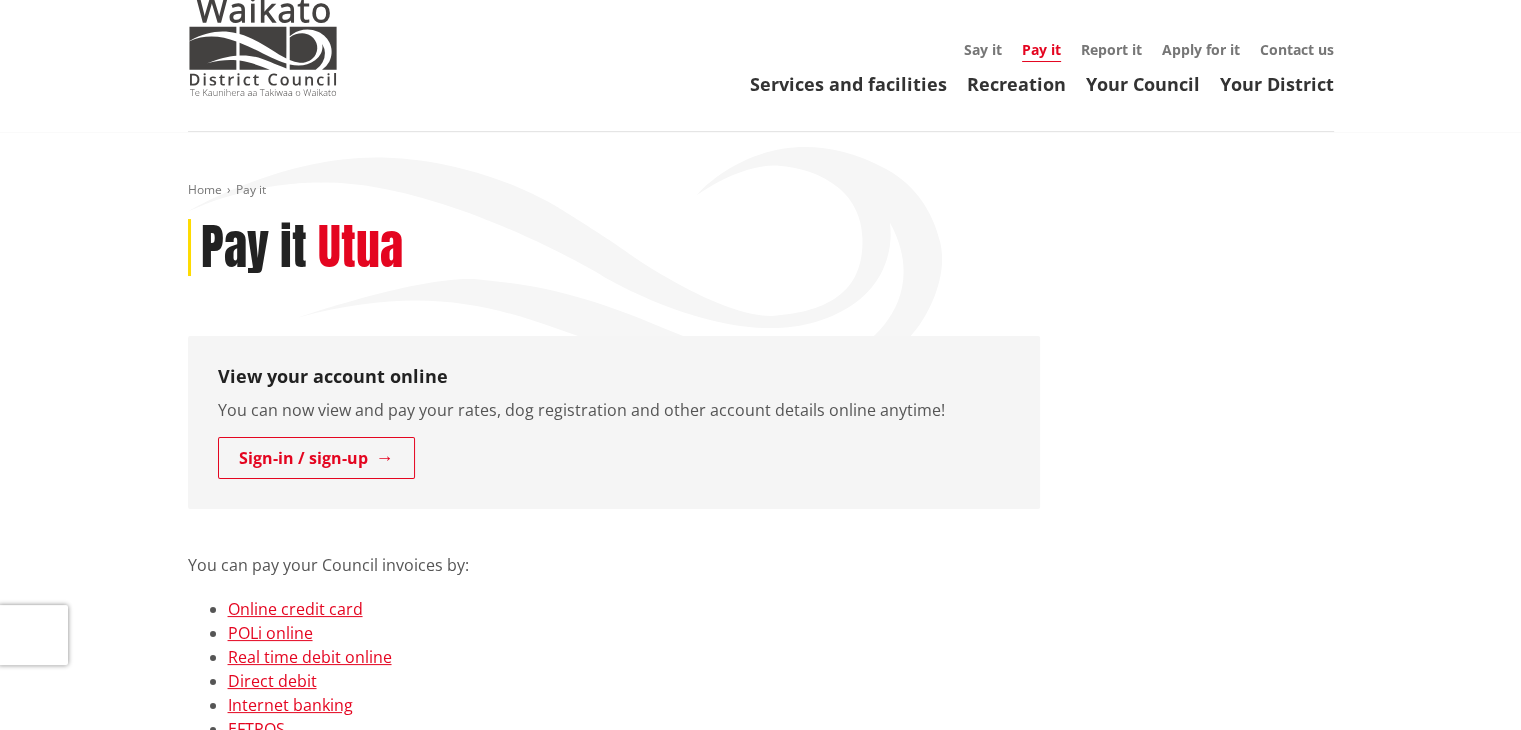 scroll, scrollTop: 0, scrollLeft: 0, axis: both 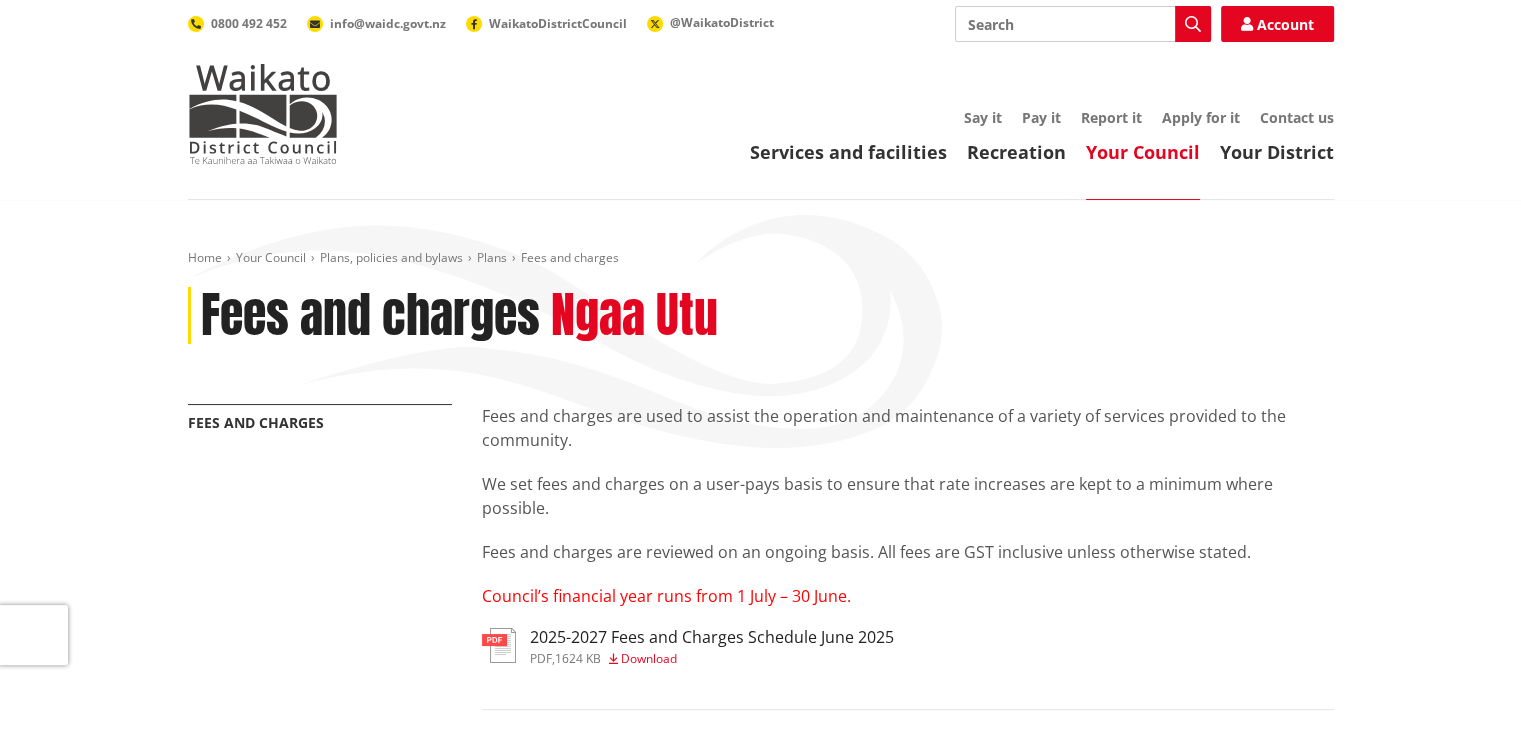 click on "Search" at bounding box center [1083, 24] 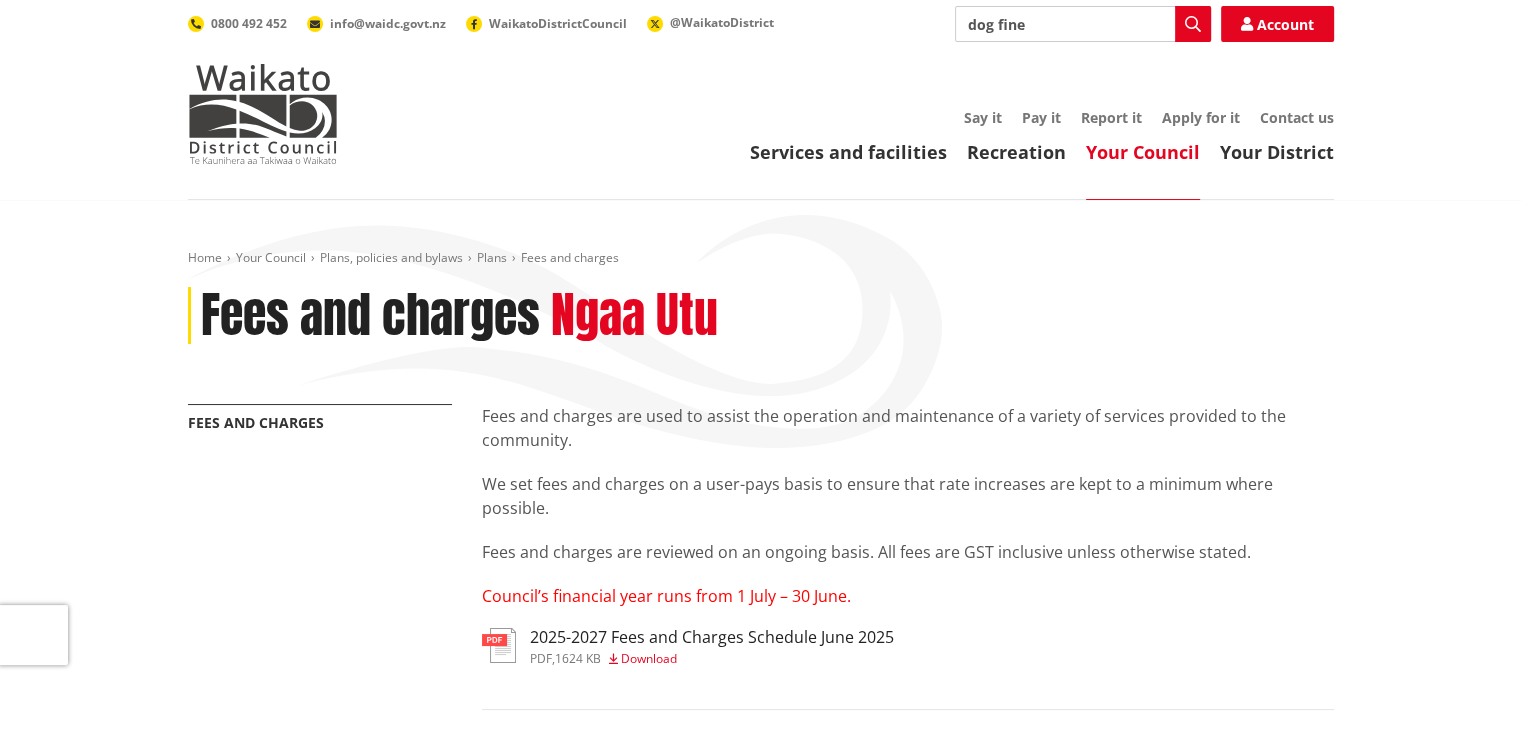 type on "dog fines" 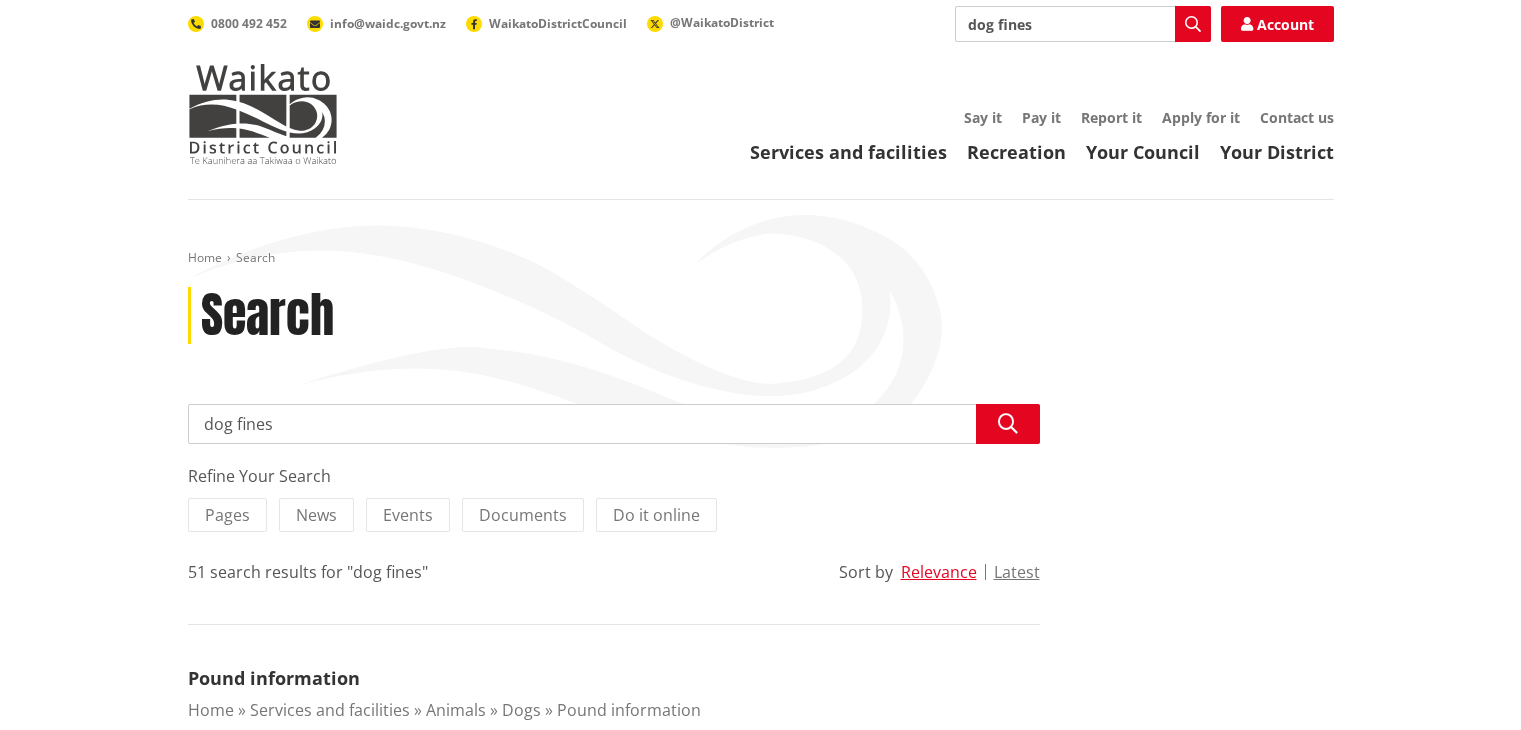 scroll, scrollTop: 0, scrollLeft: 0, axis: both 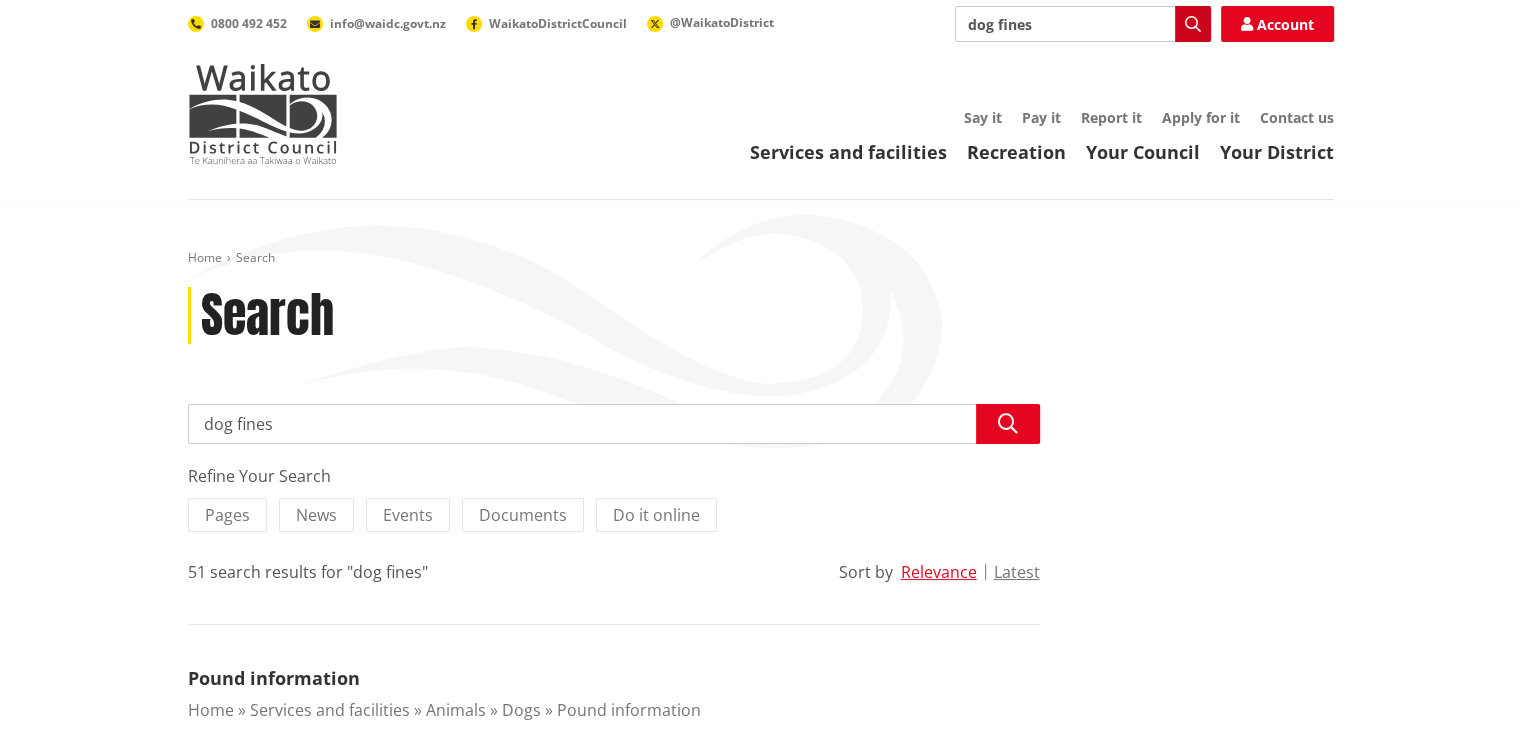 click at bounding box center [1193, 24] 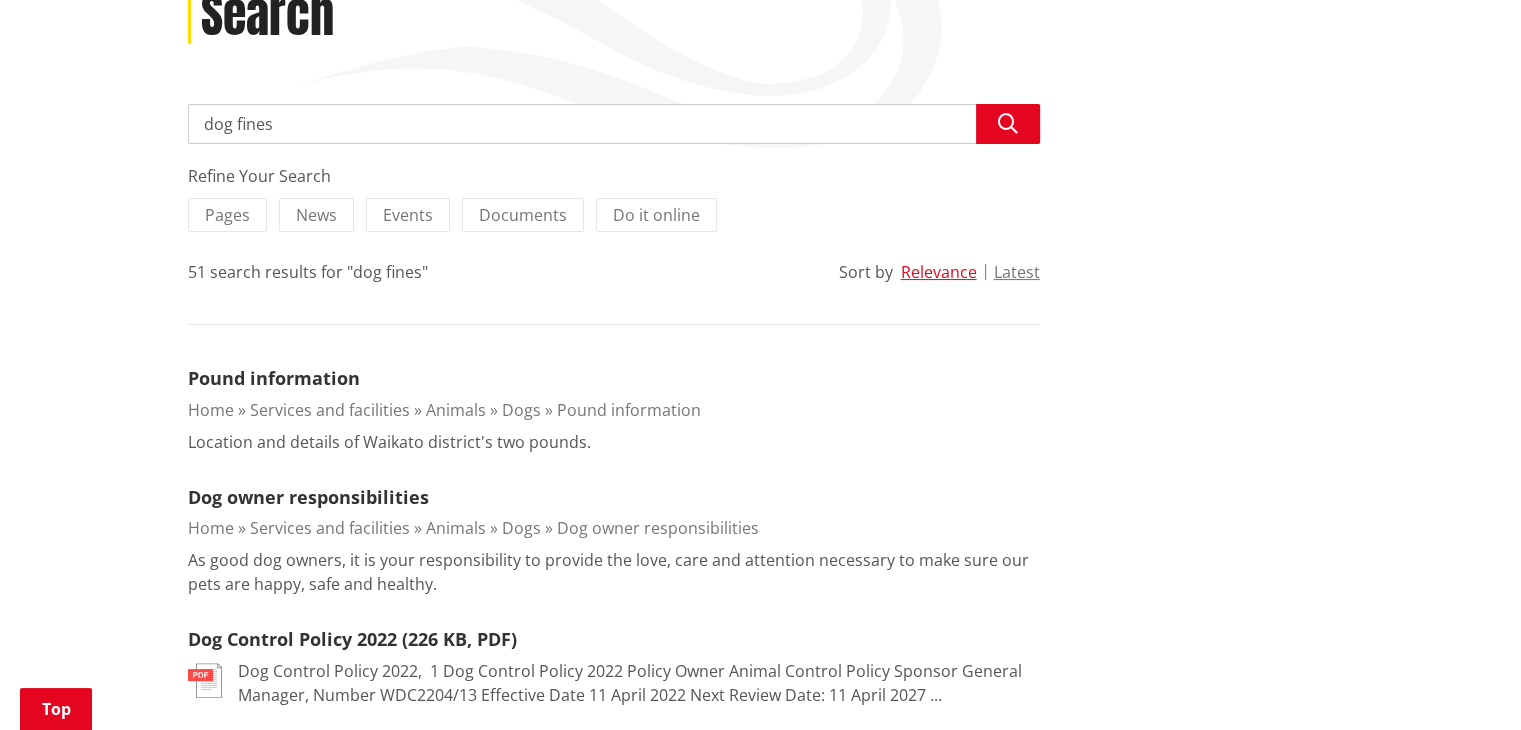 scroll, scrollTop: 0, scrollLeft: 0, axis: both 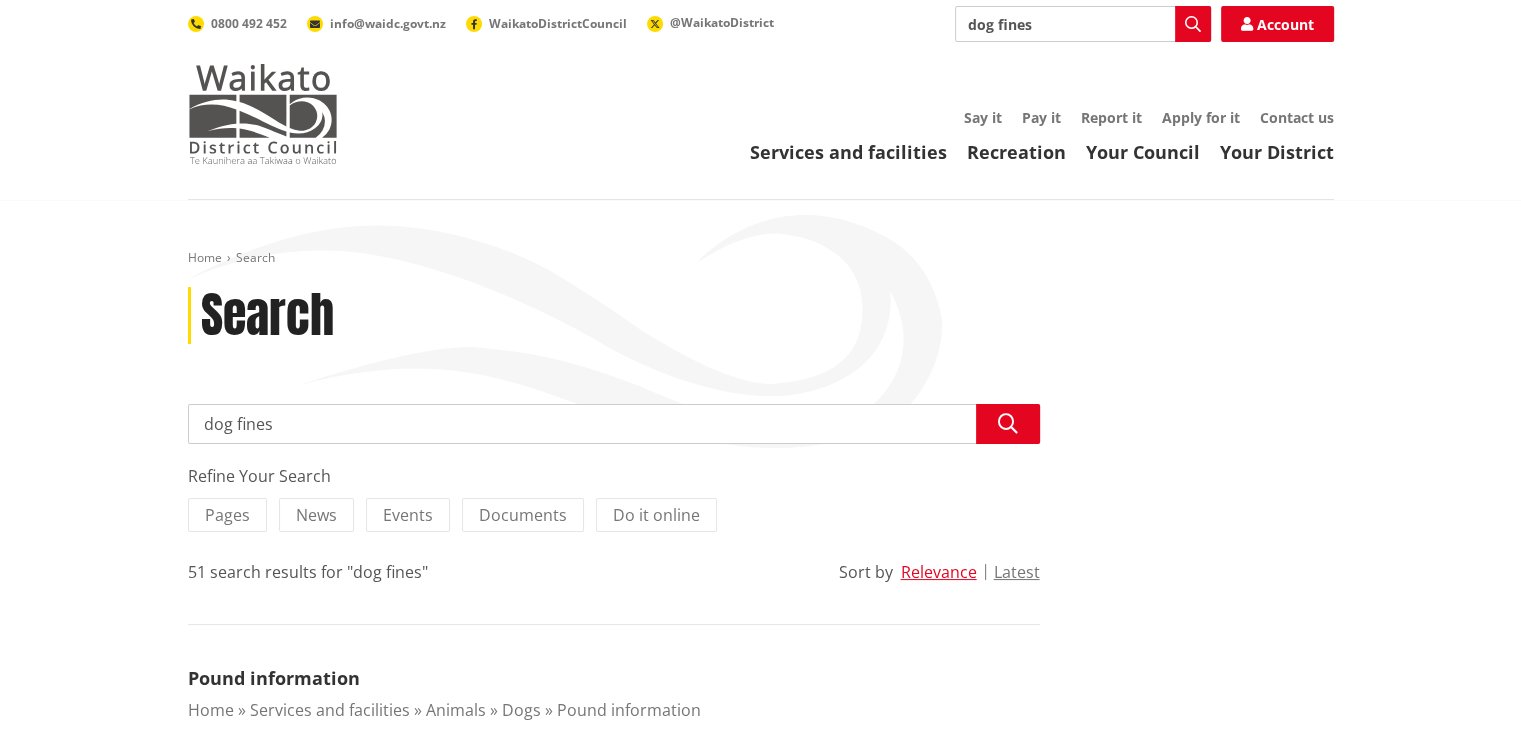 click at bounding box center [263, 114] 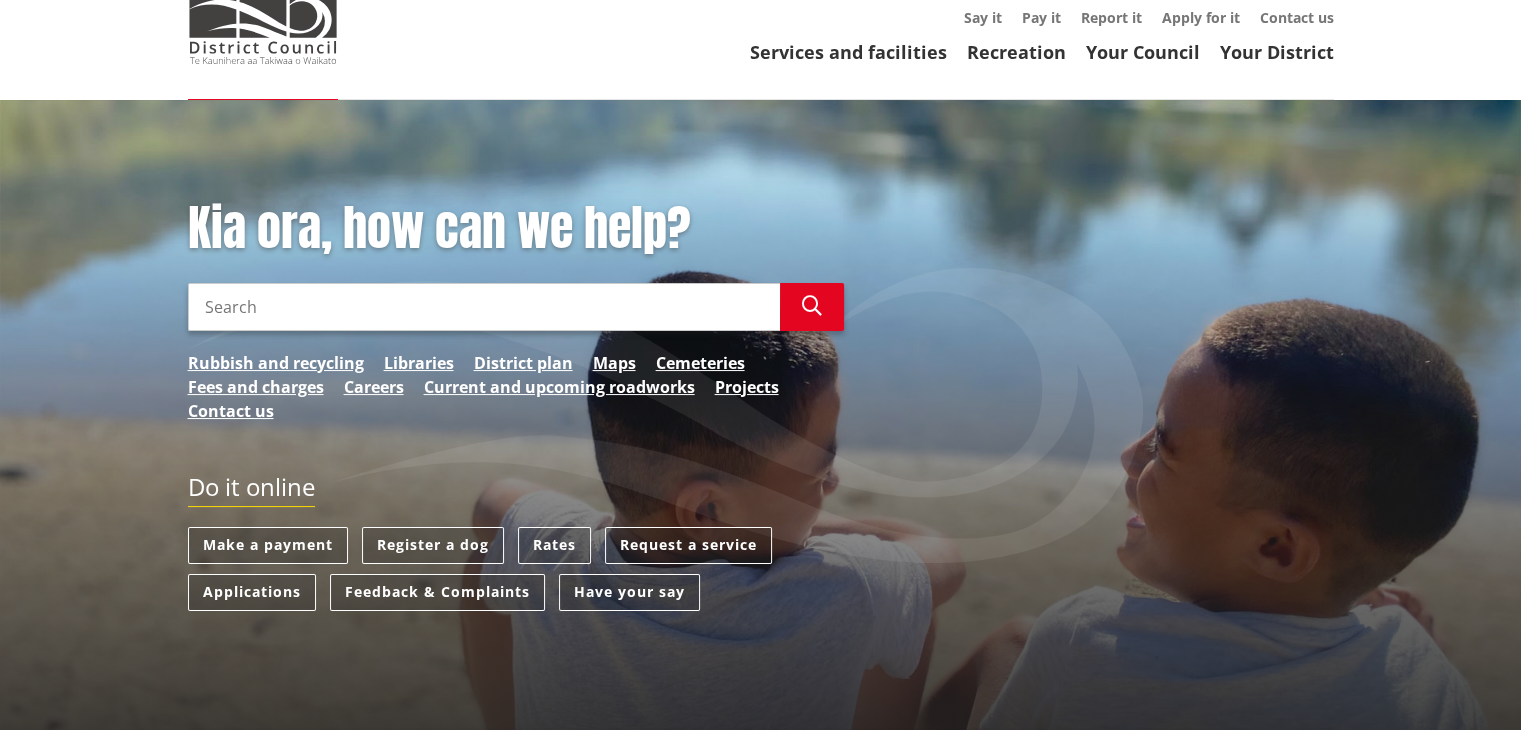 scroll, scrollTop: 200, scrollLeft: 0, axis: vertical 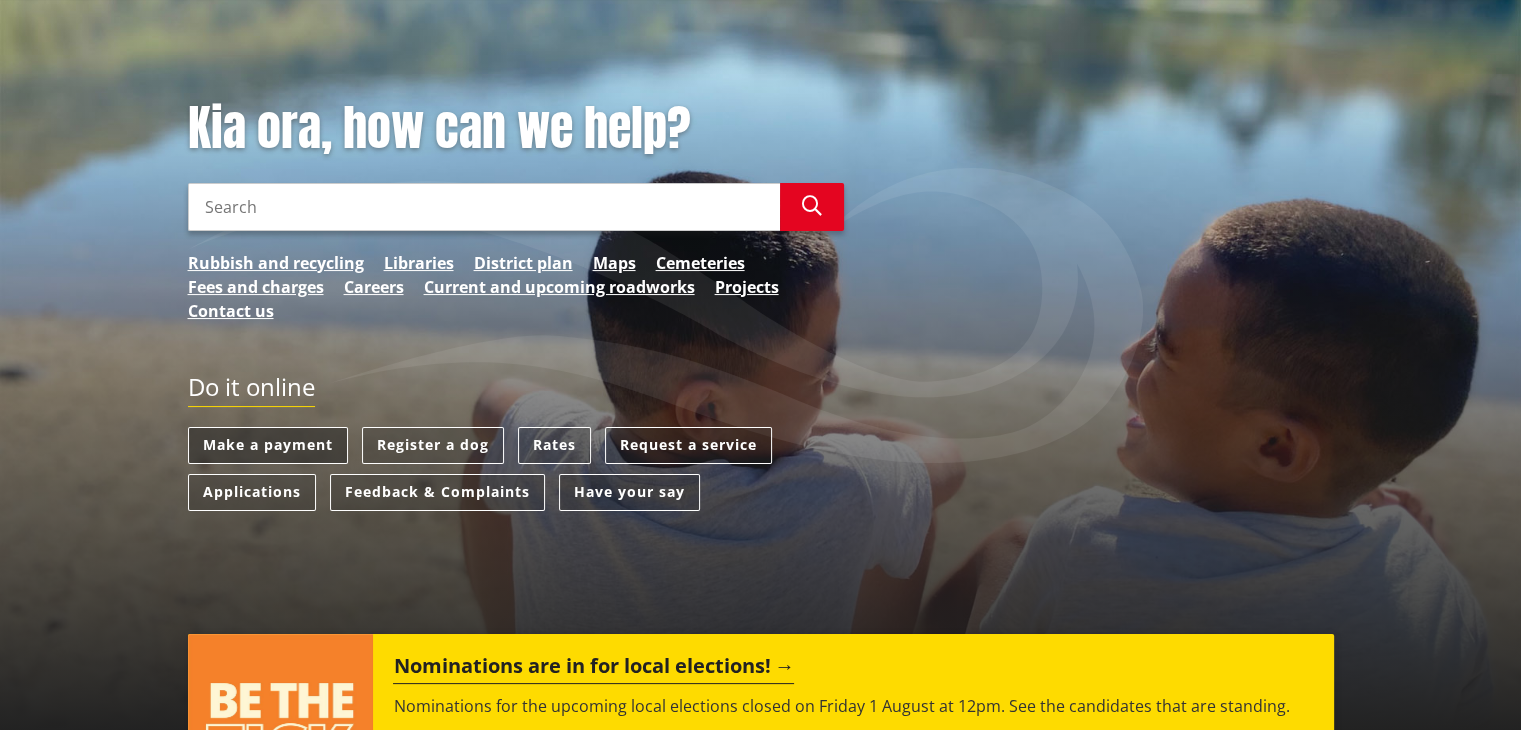 click on "Make a payment" at bounding box center [268, 445] 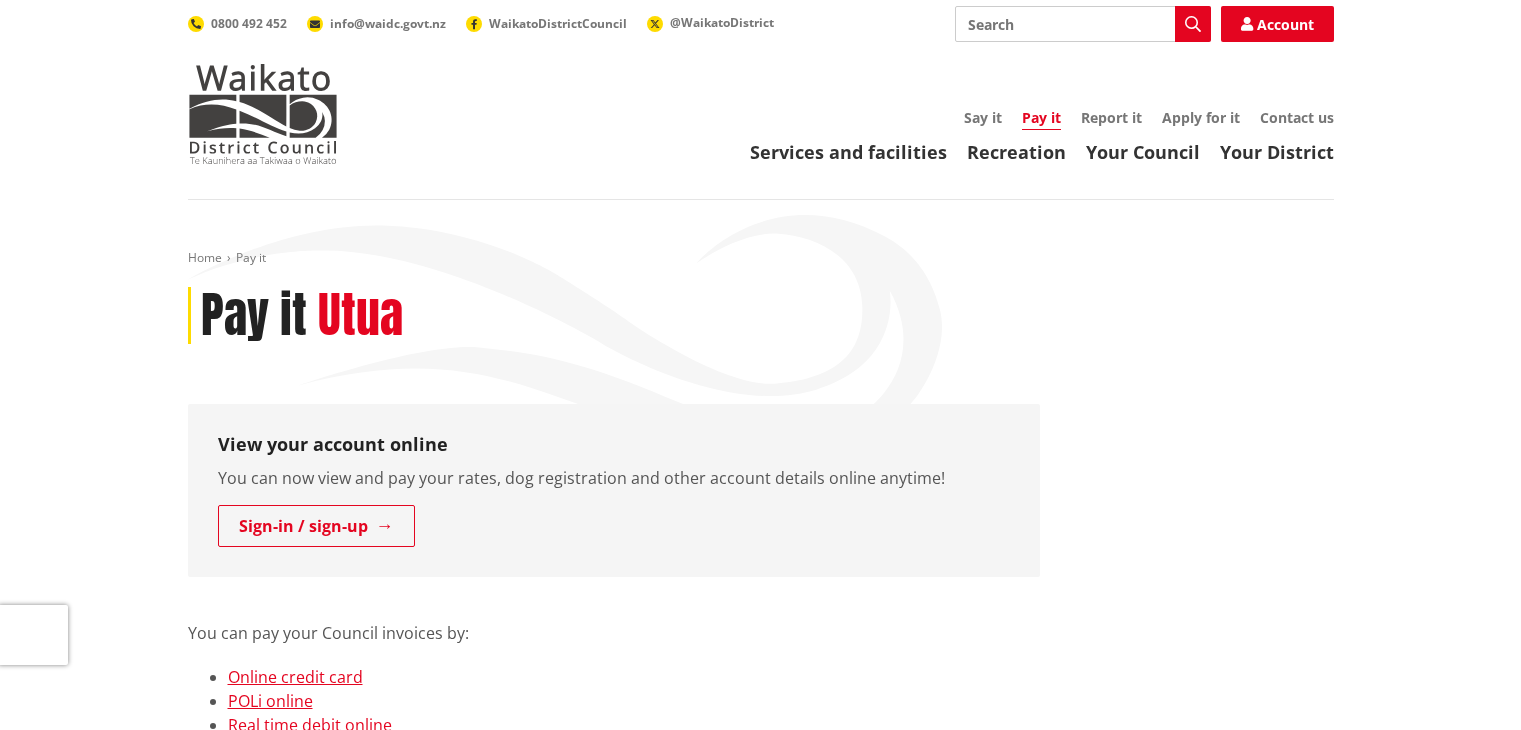 scroll, scrollTop: 0, scrollLeft: 0, axis: both 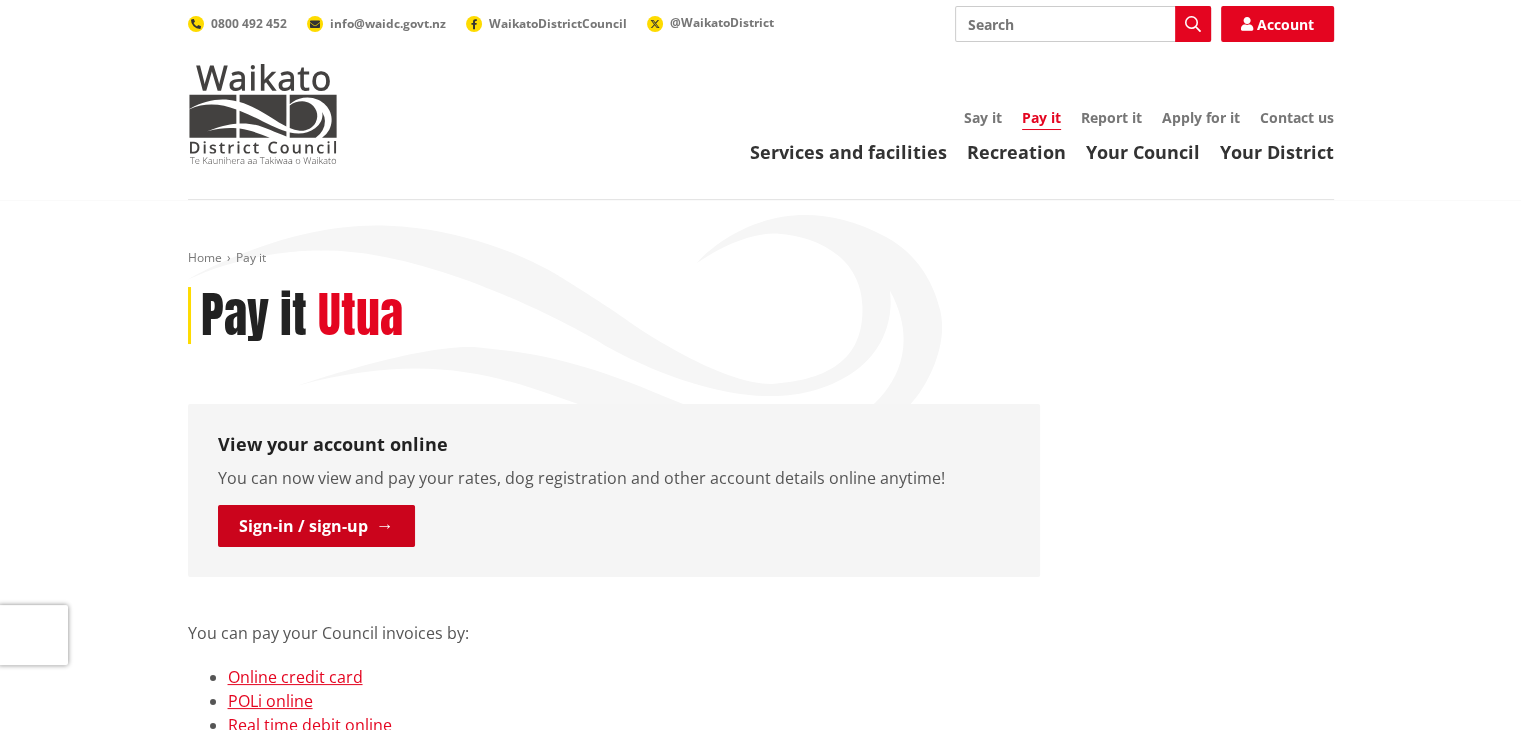 click on "Sign-in / sign-up" at bounding box center [316, 526] 